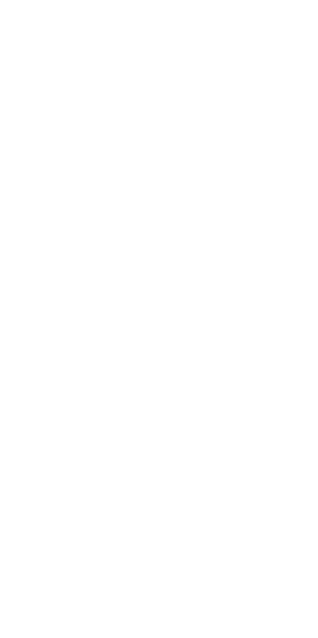 scroll, scrollTop: 0, scrollLeft: 0, axis: both 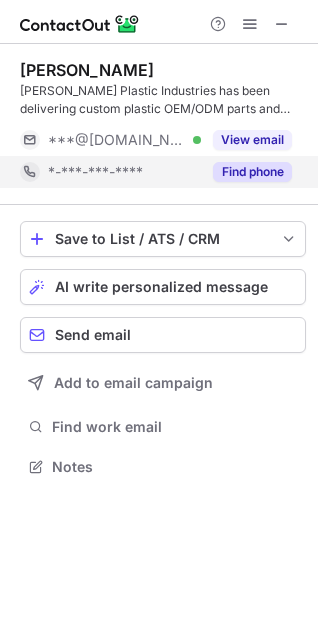 click on "Find phone" at bounding box center [252, 172] 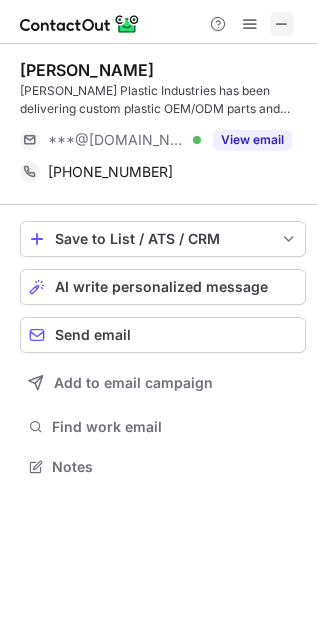 click at bounding box center [282, 24] 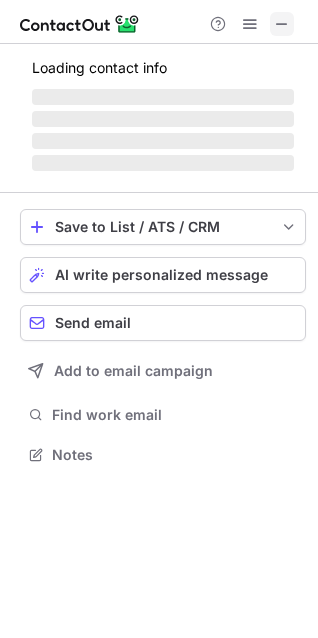 scroll, scrollTop: 441, scrollLeft: 318, axis: both 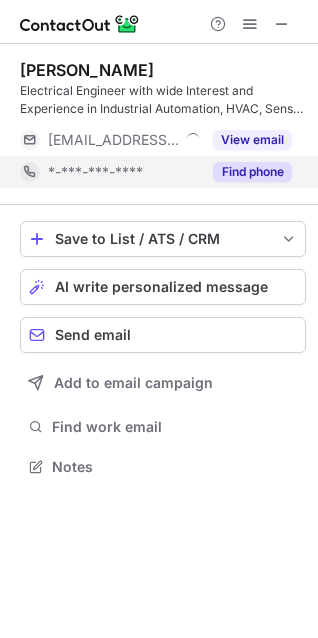 click on "Find phone" at bounding box center (252, 172) 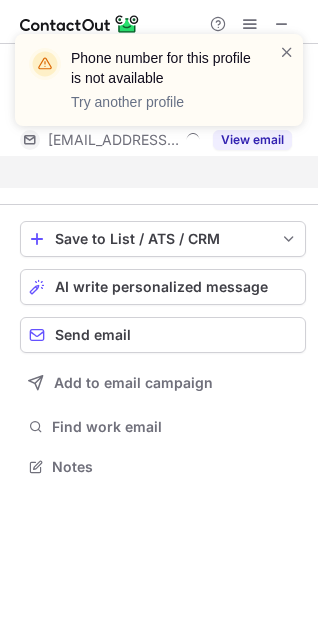 scroll, scrollTop: 421, scrollLeft: 318, axis: both 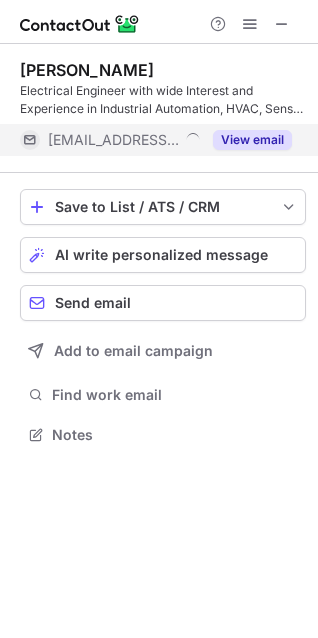 click on "View email" at bounding box center (252, 140) 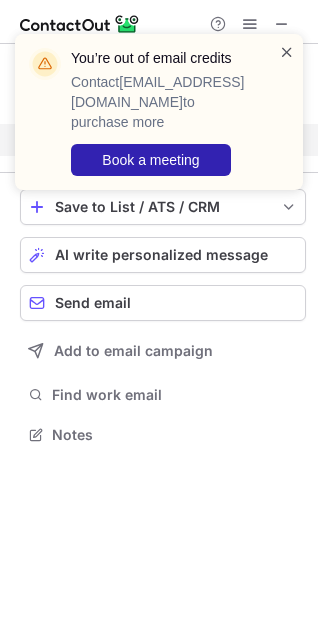 click at bounding box center (287, 52) 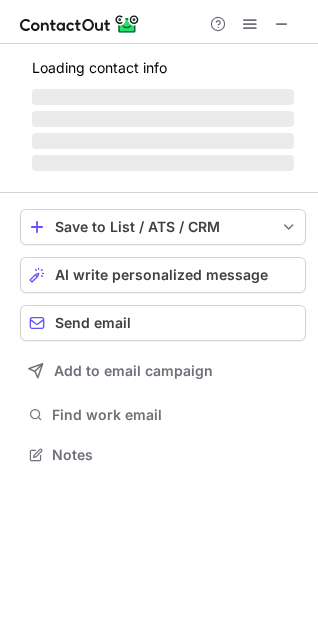 scroll, scrollTop: 10, scrollLeft: 10, axis: both 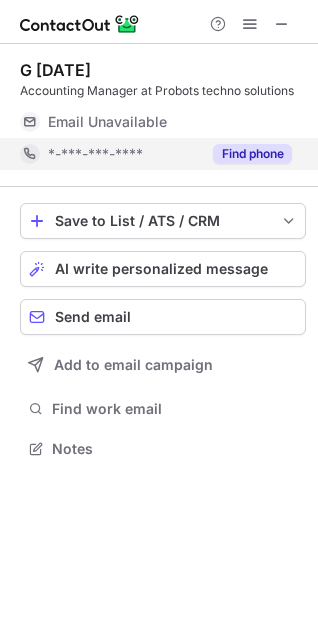 click on "Find phone" at bounding box center (252, 154) 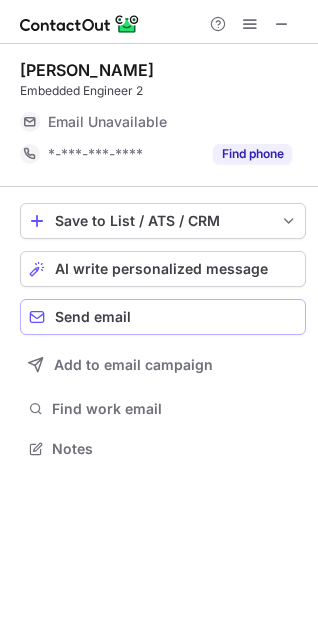 scroll, scrollTop: 435, scrollLeft: 318, axis: both 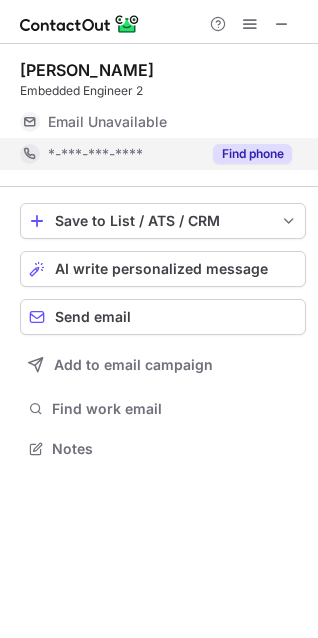 click on "Find phone" at bounding box center [252, 154] 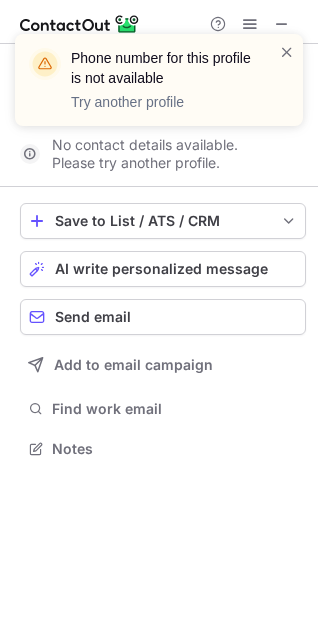 scroll, scrollTop: 403, scrollLeft: 318, axis: both 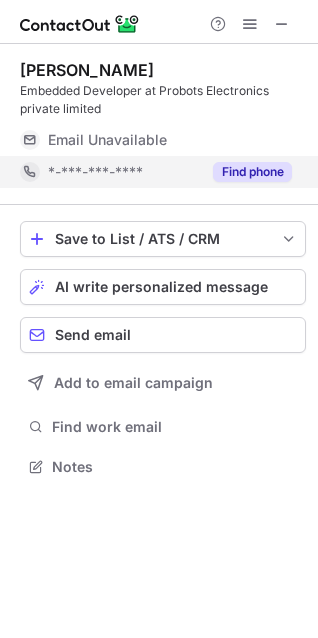 click on "Find phone" at bounding box center (252, 172) 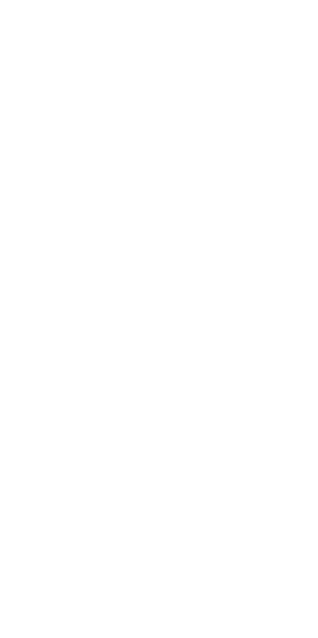 scroll, scrollTop: 0, scrollLeft: 0, axis: both 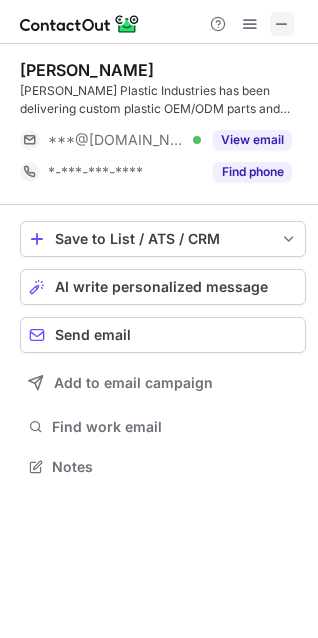 click at bounding box center [282, 24] 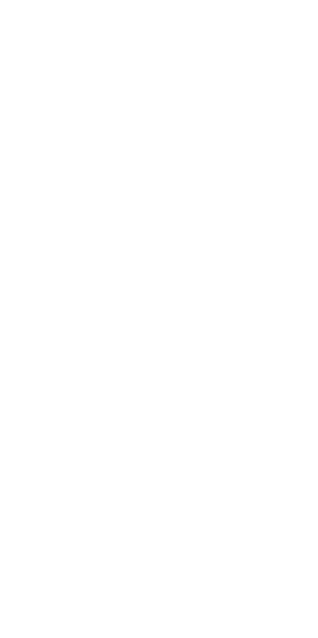 scroll, scrollTop: 0, scrollLeft: 0, axis: both 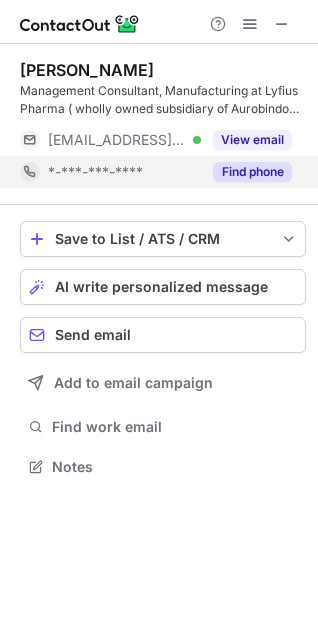 click on "Find phone" at bounding box center (252, 172) 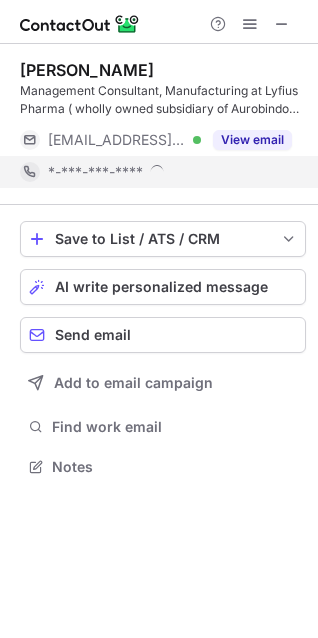 scroll, scrollTop: 10, scrollLeft: 10, axis: both 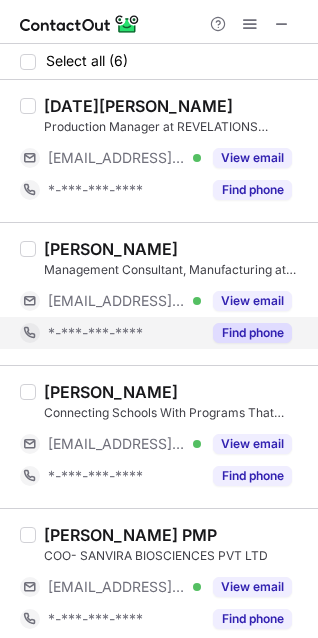 click on "Find phone" at bounding box center [252, 333] 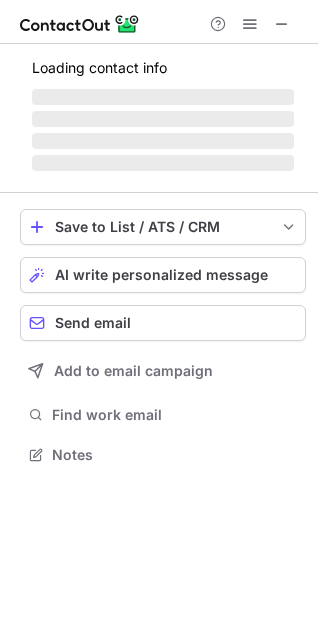 scroll, scrollTop: 10, scrollLeft: 10, axis: both 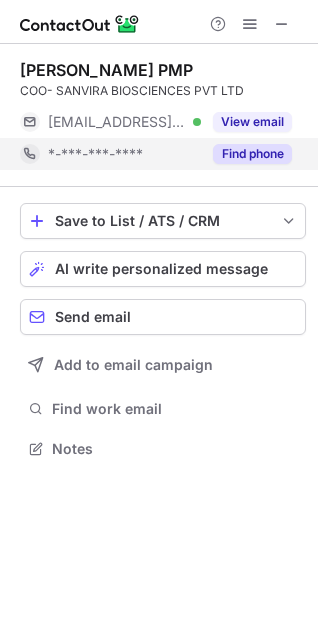 click on "Find phone" at bounding box center [252, 154] 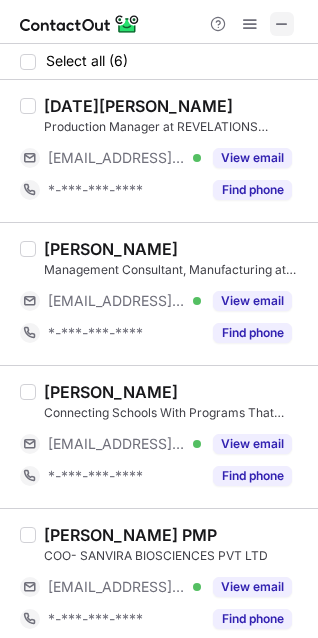 click at bounding box center (282, 24) 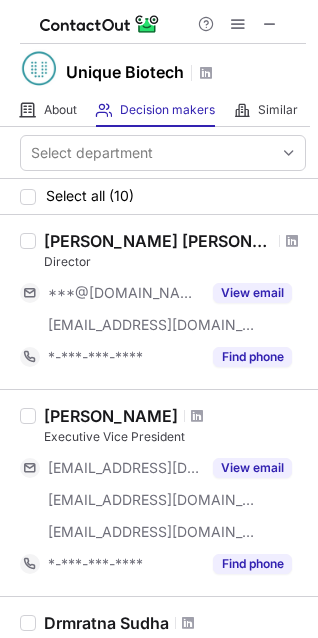 scroll, scrollTop: 0, scrollLeft: 0, axis: both 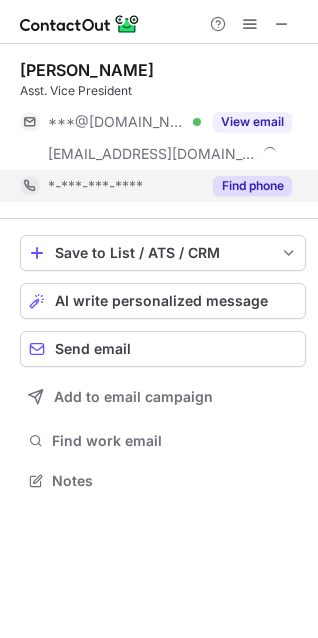 click on "Find phone" at bounding box center (252, 186) 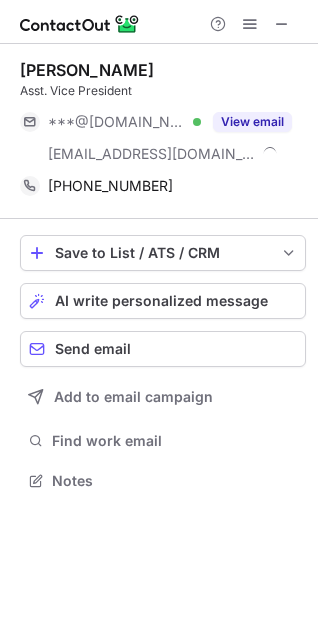 scroll, scrollTop: 441, scrollLeft: 318, axis: both 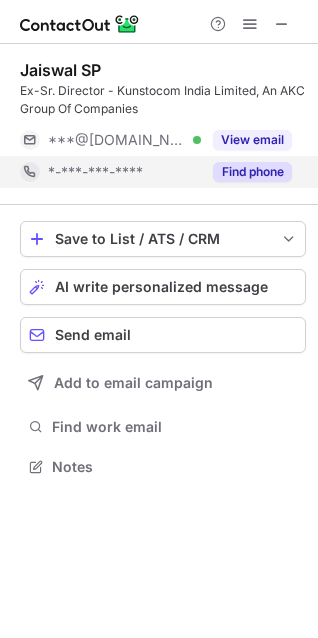 click on "Find phone" at bounding box center (252, 172) 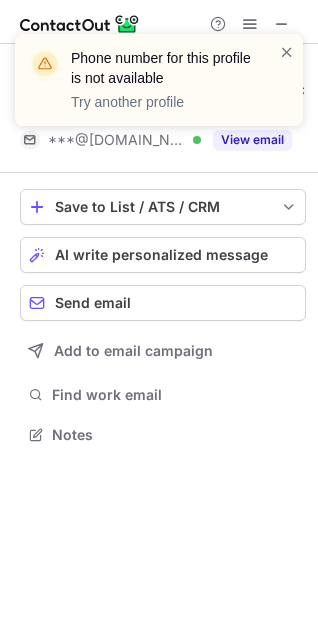 scroll, scrollTop: 421, scrollLeft: 318, axis: both 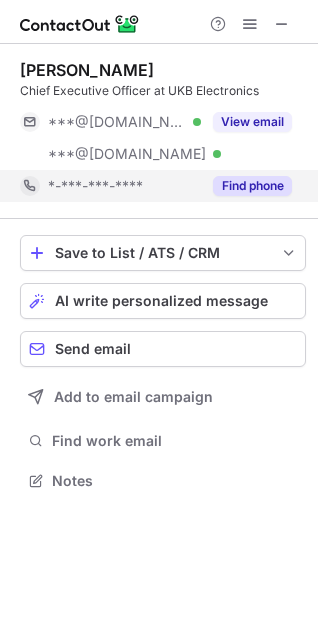 click on "Find phone" at bounding box center [252, 186] 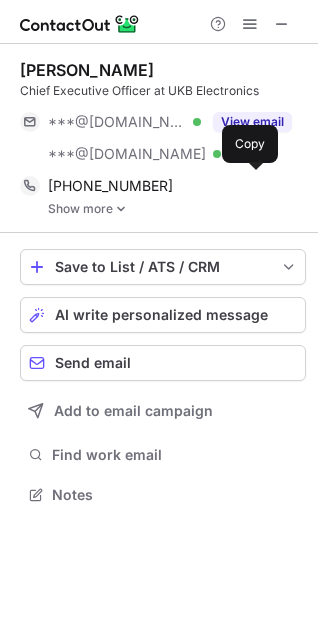 scroll, scrollTop: 10, scrollLeft: 10, axis: both 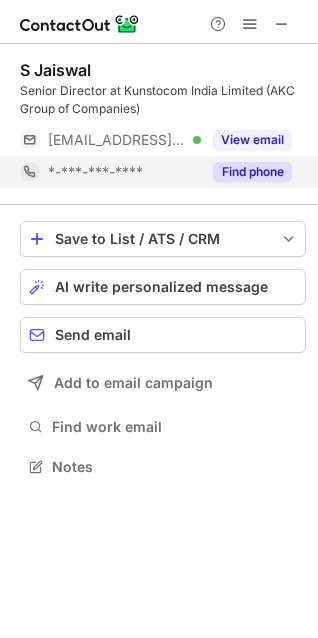 click on "Find phone" at bounding box center [252, 172] 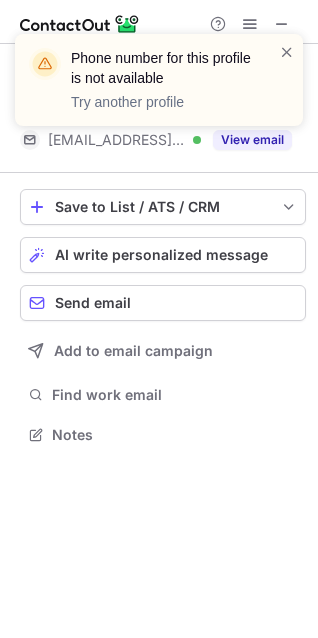 scroll, scrollTop: 441, scrollLeft: 318, axis: both 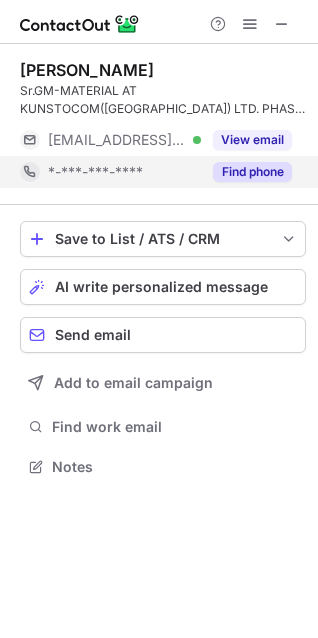 click on "Find phone" at bounding box center (252, 172) 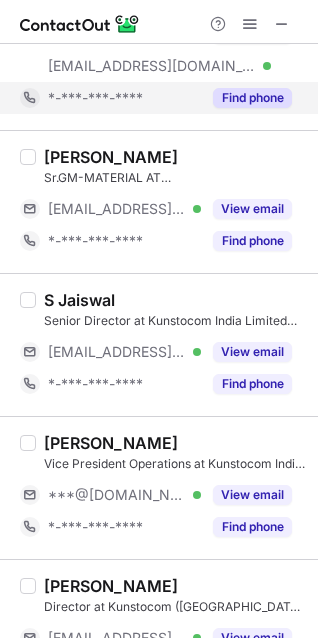 scroll, scrollTop: 311, scrollLeft: 0, axis: vertical 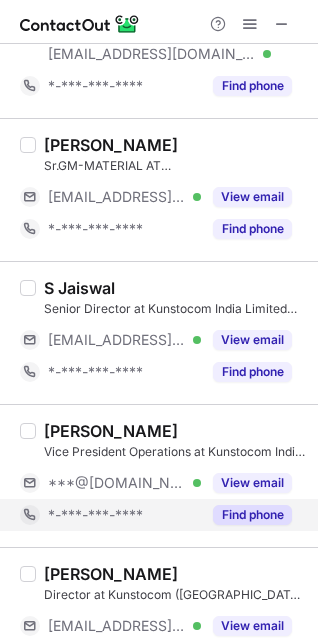 click on "Find phone" at bounding box center (252, 515) 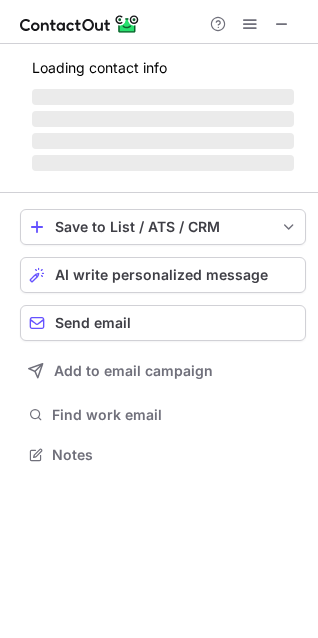 scroll, scrollTop: 10, scrollLeft: 10, axis: both 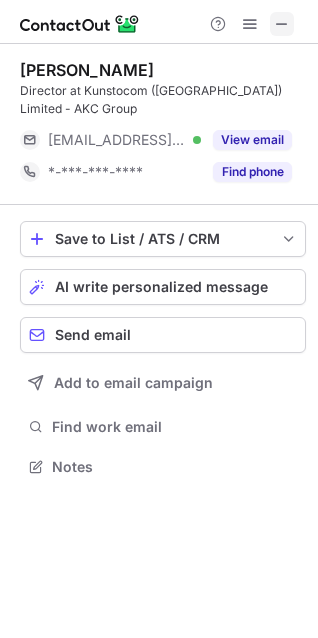 click at bounding box center [282, 24] 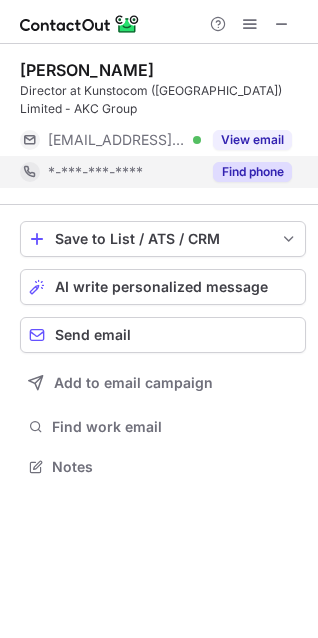 click on "Find phone" at bounding box center (252, 172) 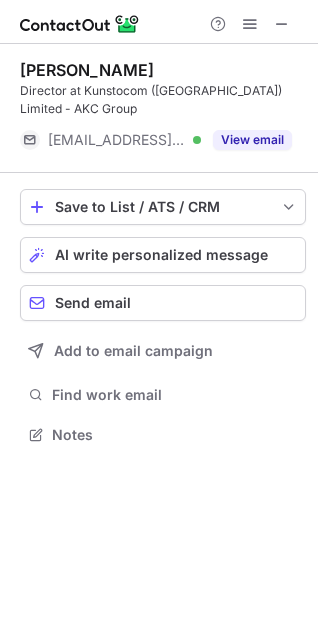 scroll, scrollTop: 441, scrollLeft: 318, axis: both 